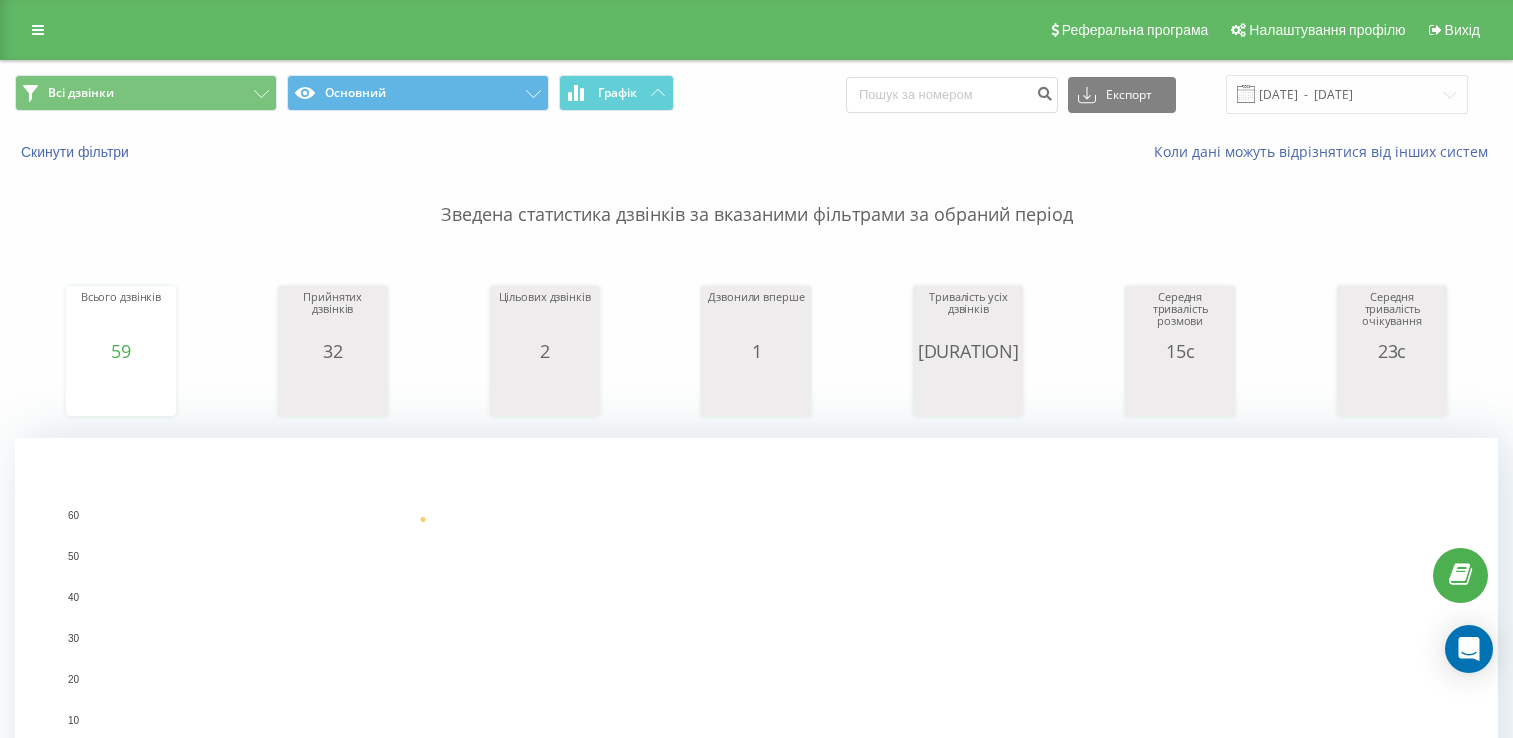 scroll, scrollTop: 0, scrollLeft: 0, axis: both 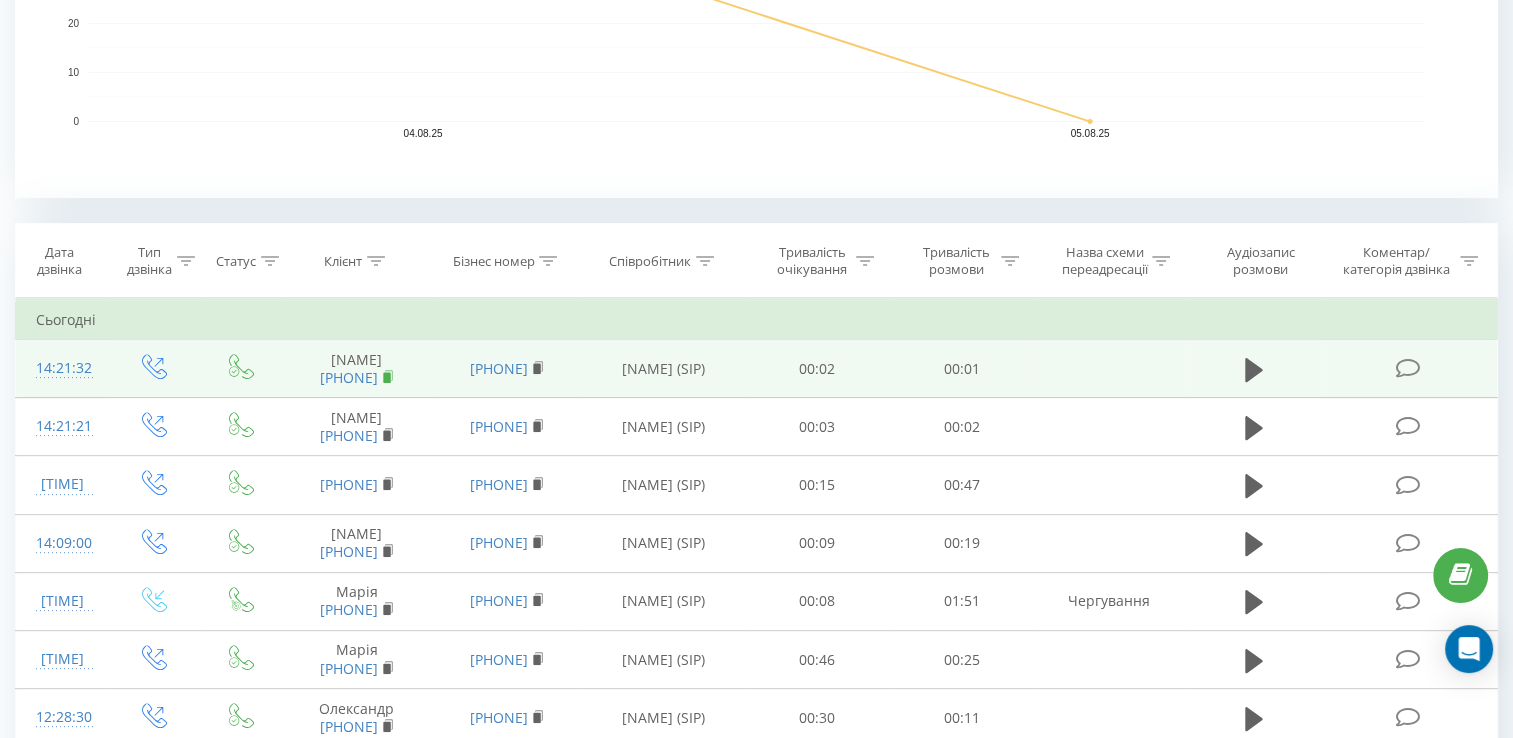 click 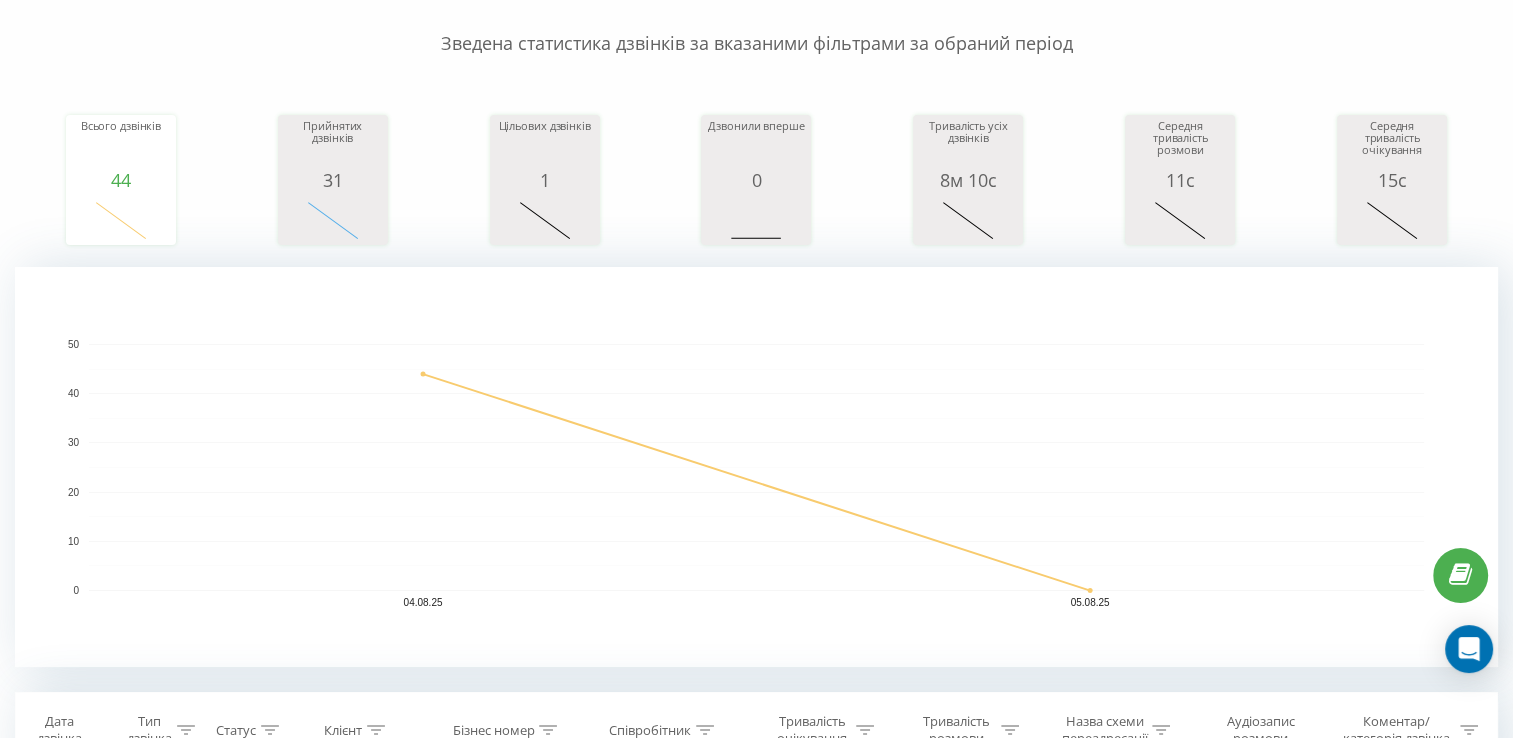scroll, scrollTop: 172, scrollLeft: 0, axis: vertical 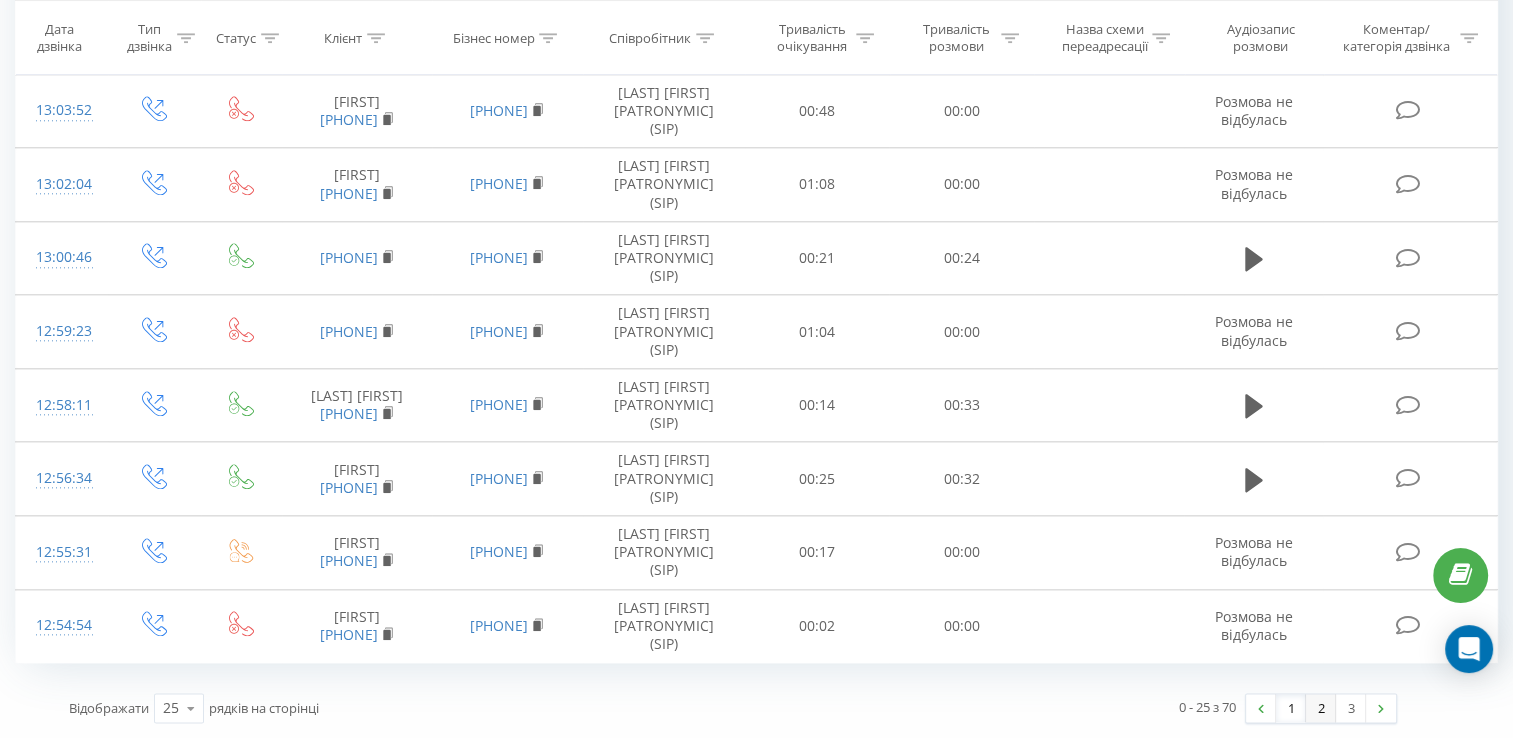 click on "2" at bounding box center (1321, 708) 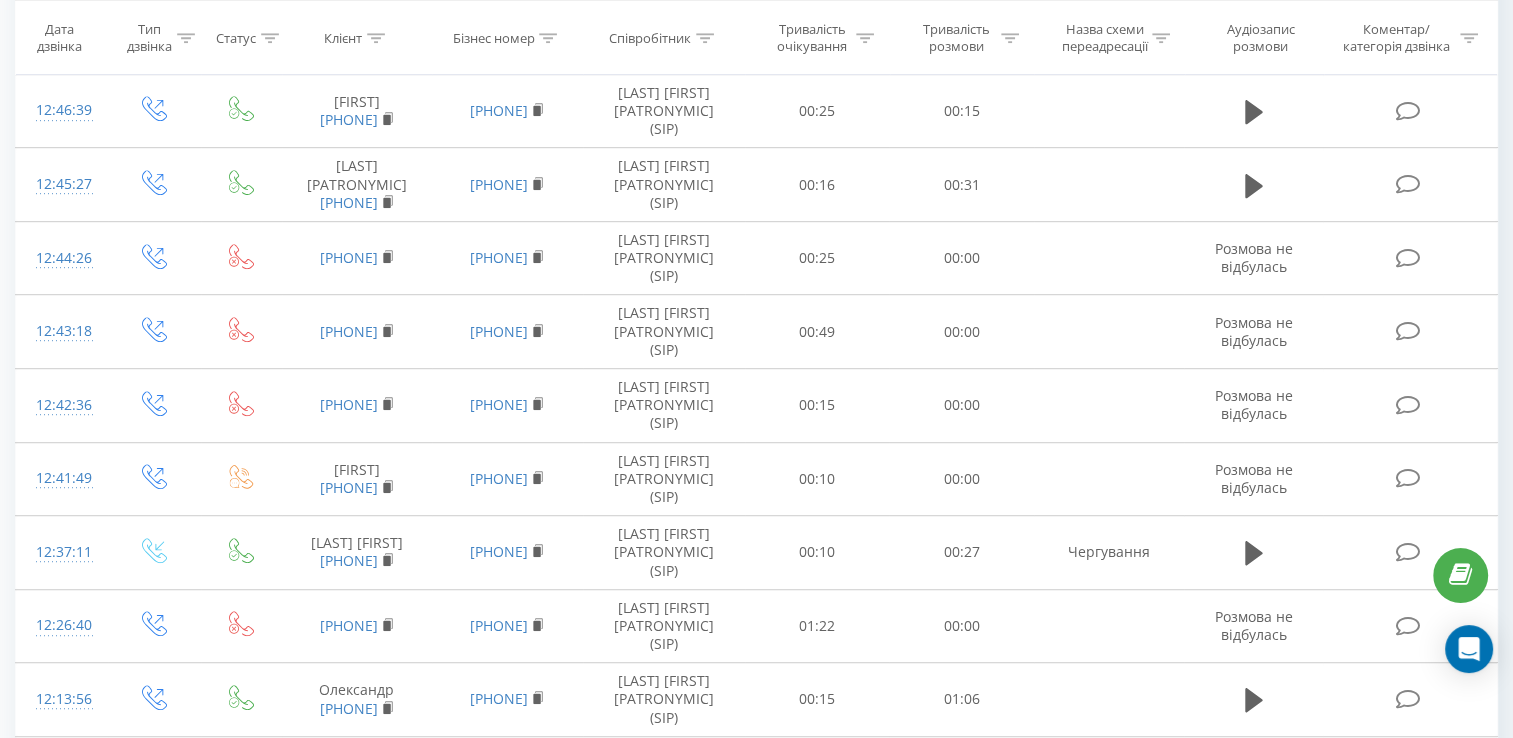 scroll, scrollTop: 1125, scrollLeft: 0, axis: vertical 